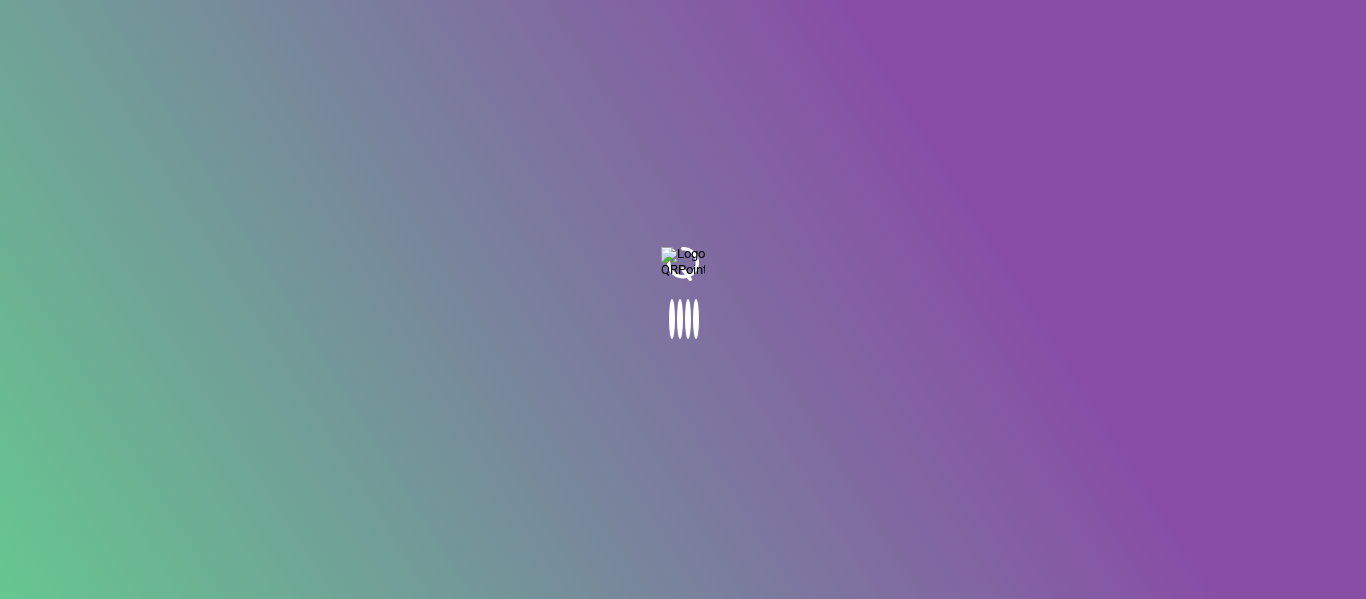scroll, scrollTop: 0, scrollLeft: 0, axis: both 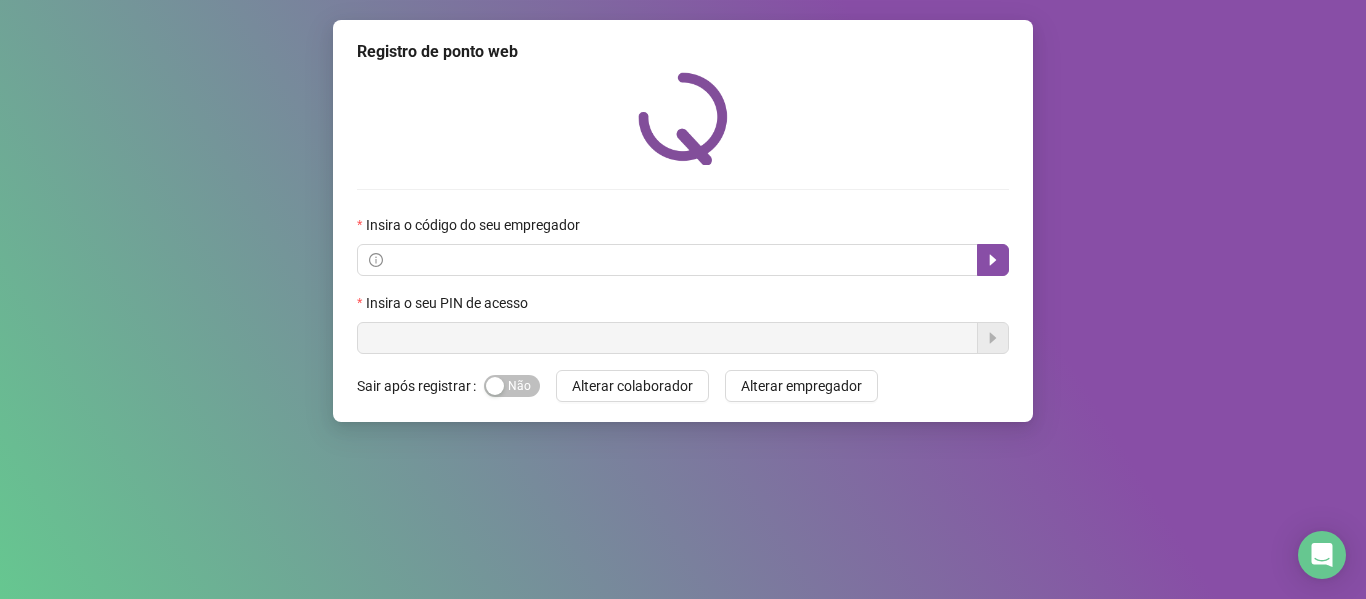 drag, startPoint x: 729, startPoint y: 160, endPoint x: 717, endPoint y: 146, distance: 18.439089 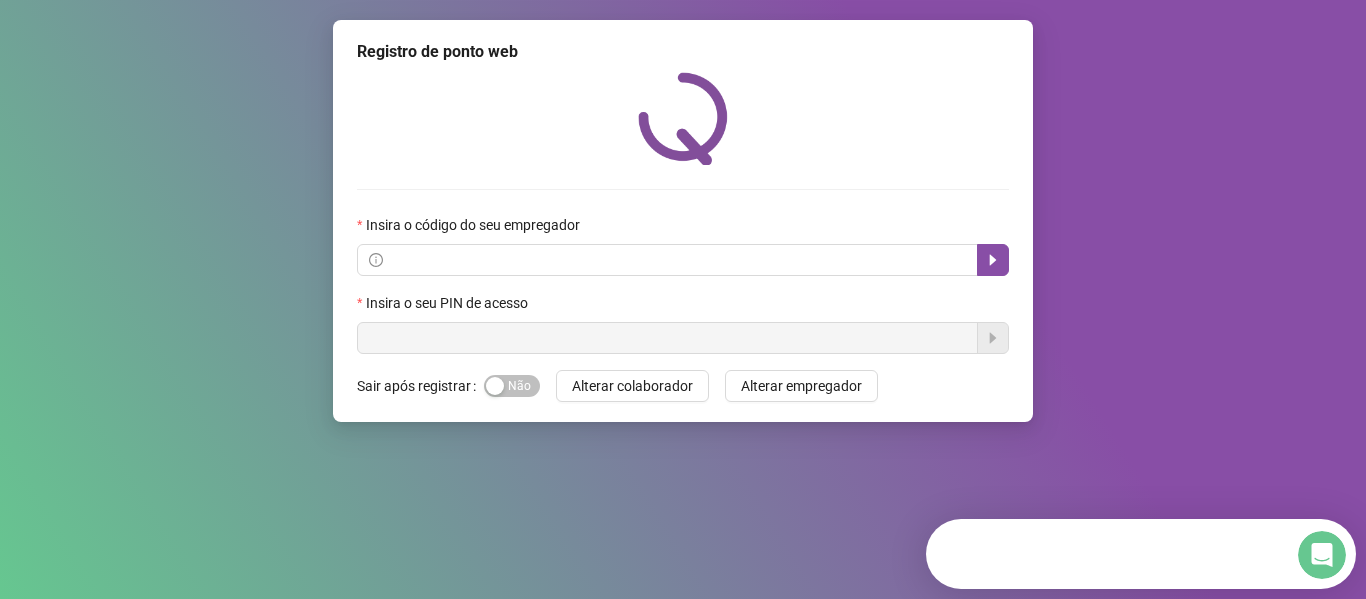 scroll, scrollTop: 0, scrollLeft: 0, axis: both 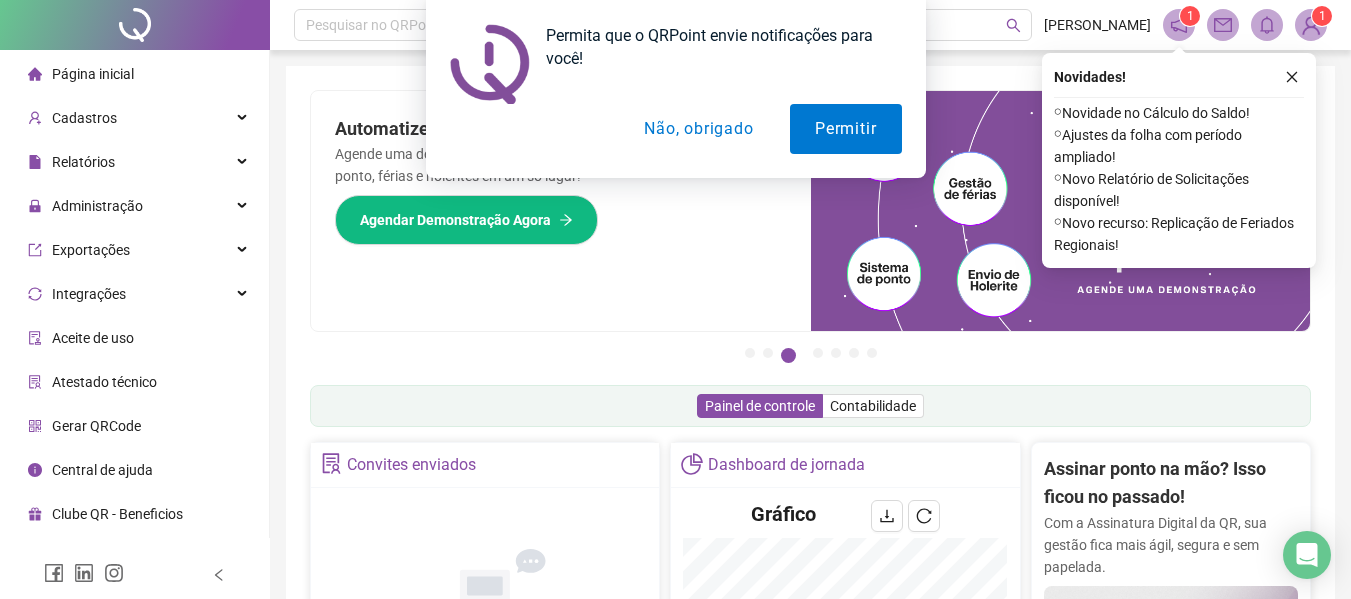 click on "Não, obrigado" at bounding box center [698, 129] 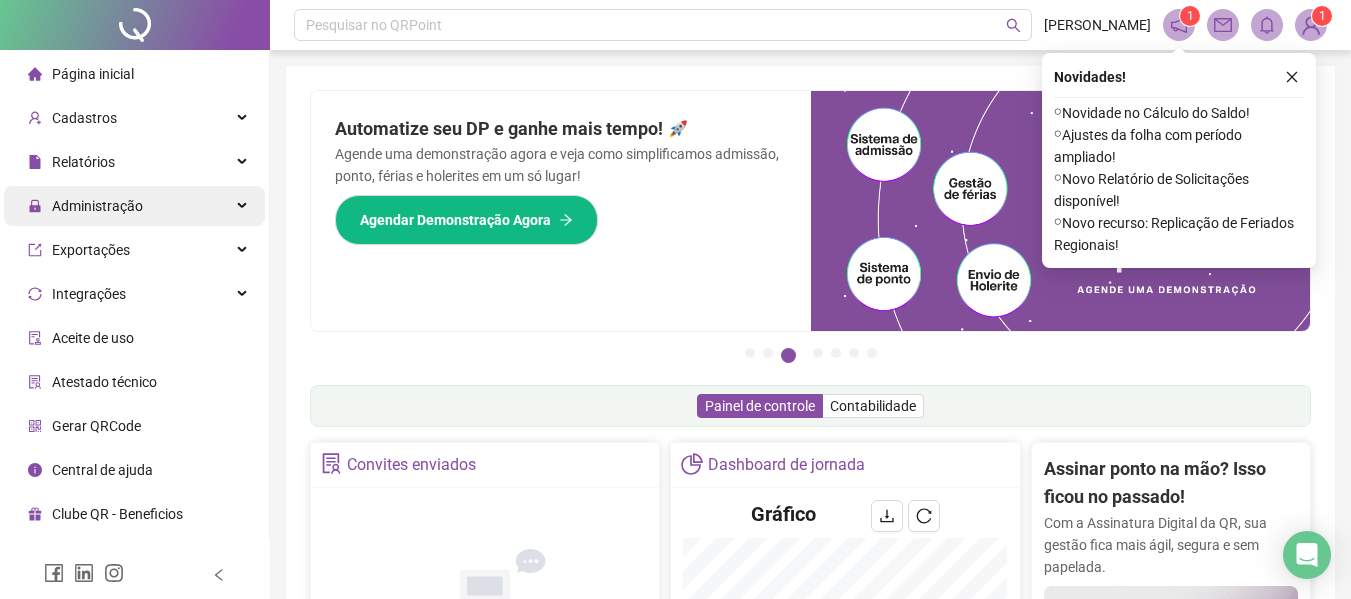 click on "Administração" at bounding box center (97, 206) 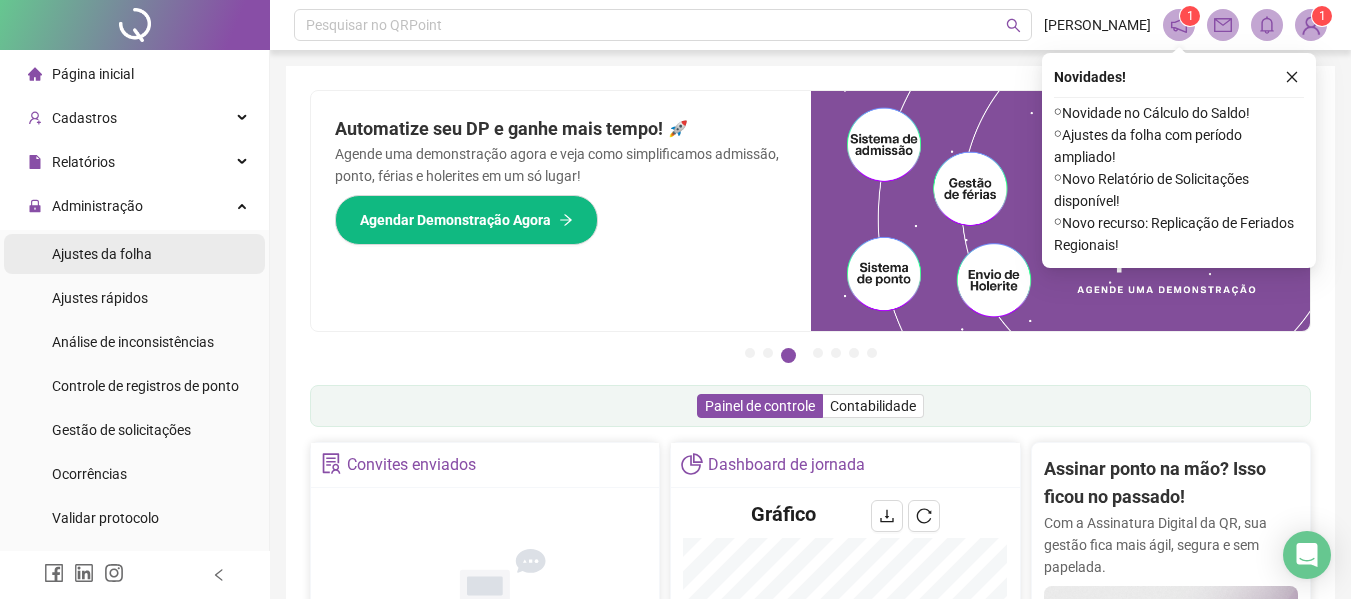 click on "Ajustes da folha" at bounding box center (102, 254) 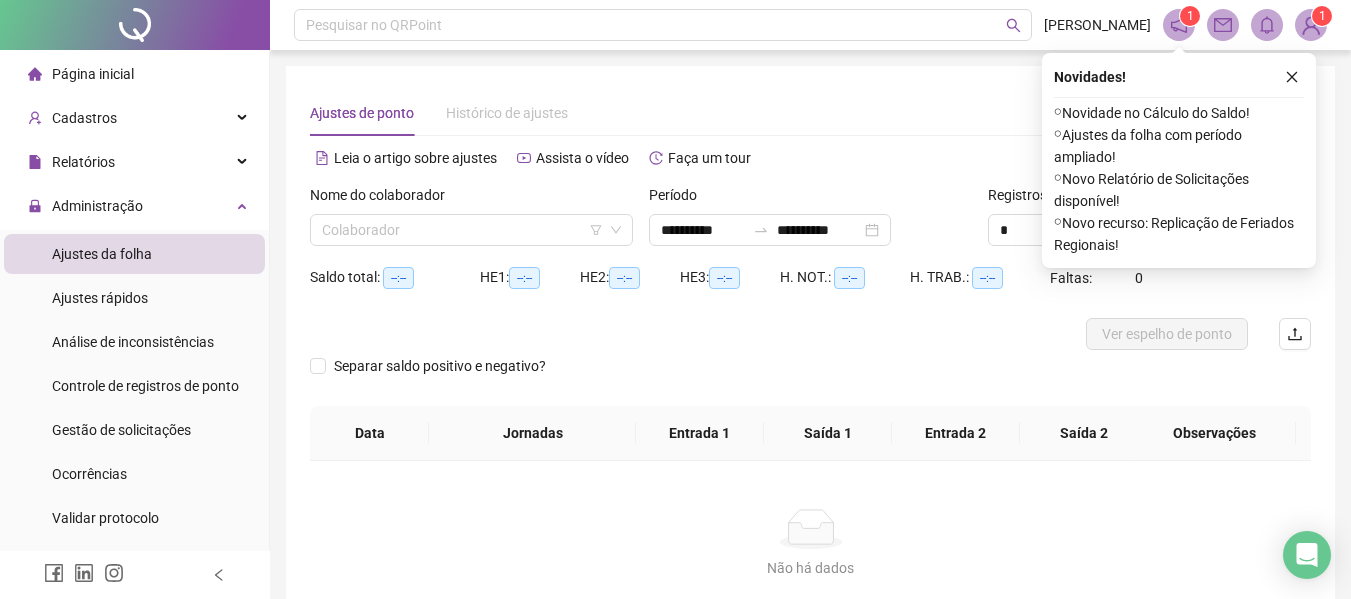 click on "Nome do colaborador Colaborador" at bounding box center (471, 223) 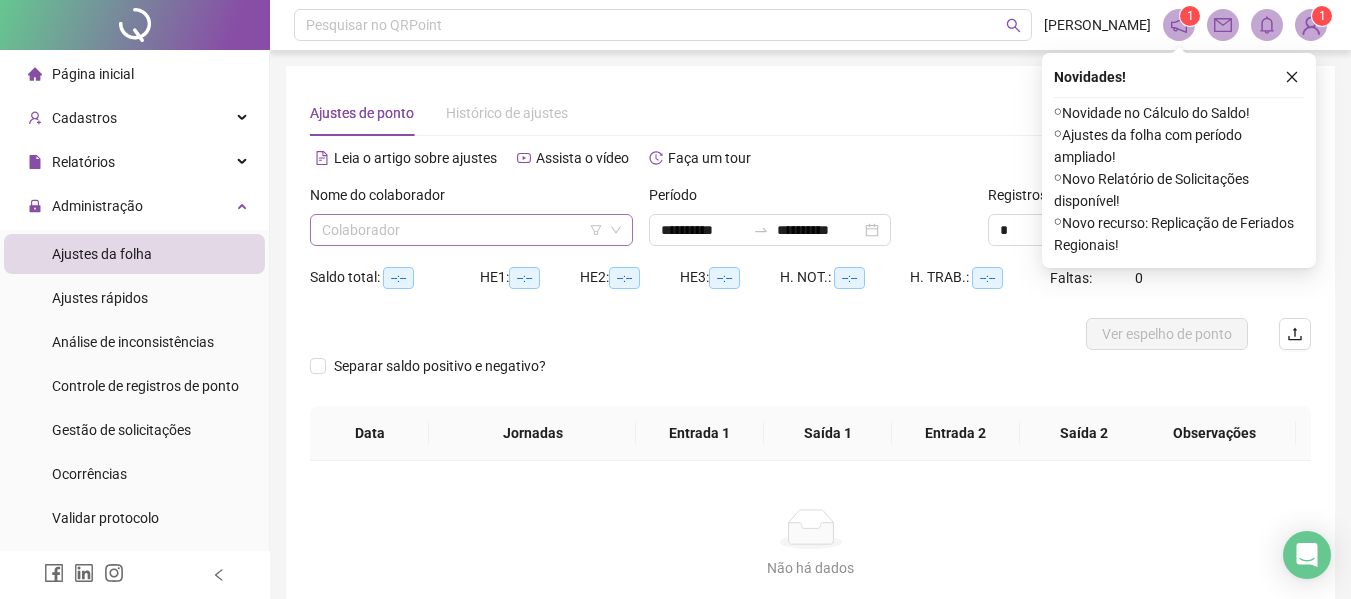 click at bounding box center [465, 230] 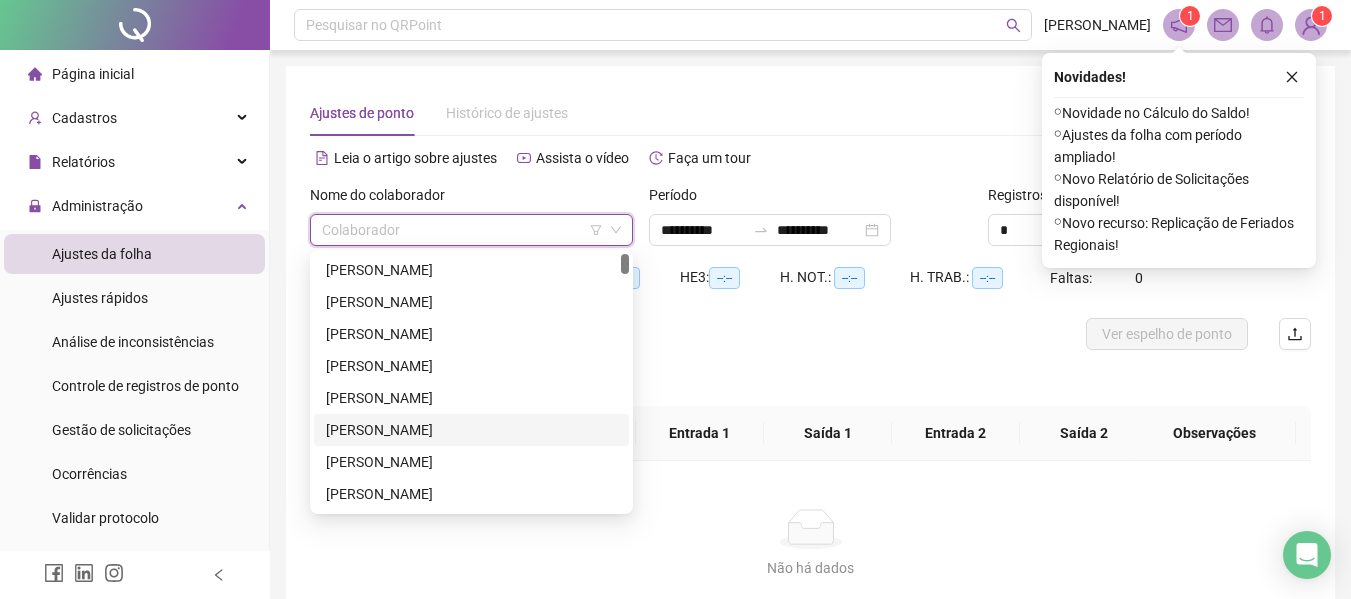 click on "[PERSON_NAME]" at bounding box center [471, 430] 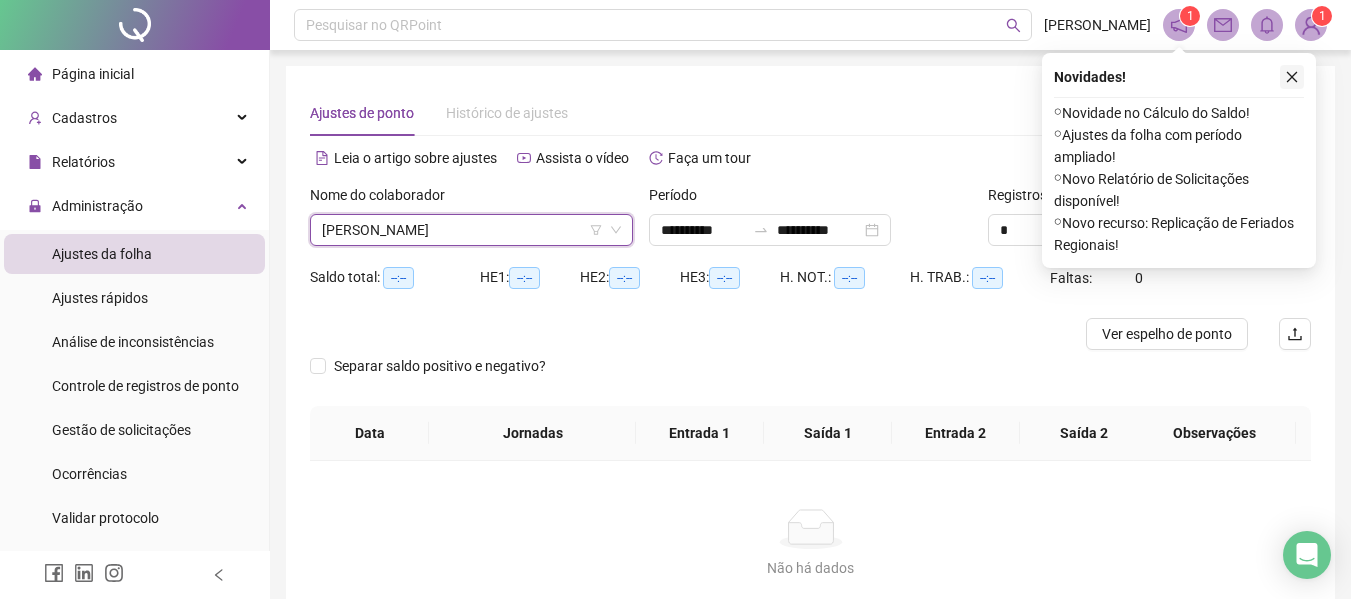 click 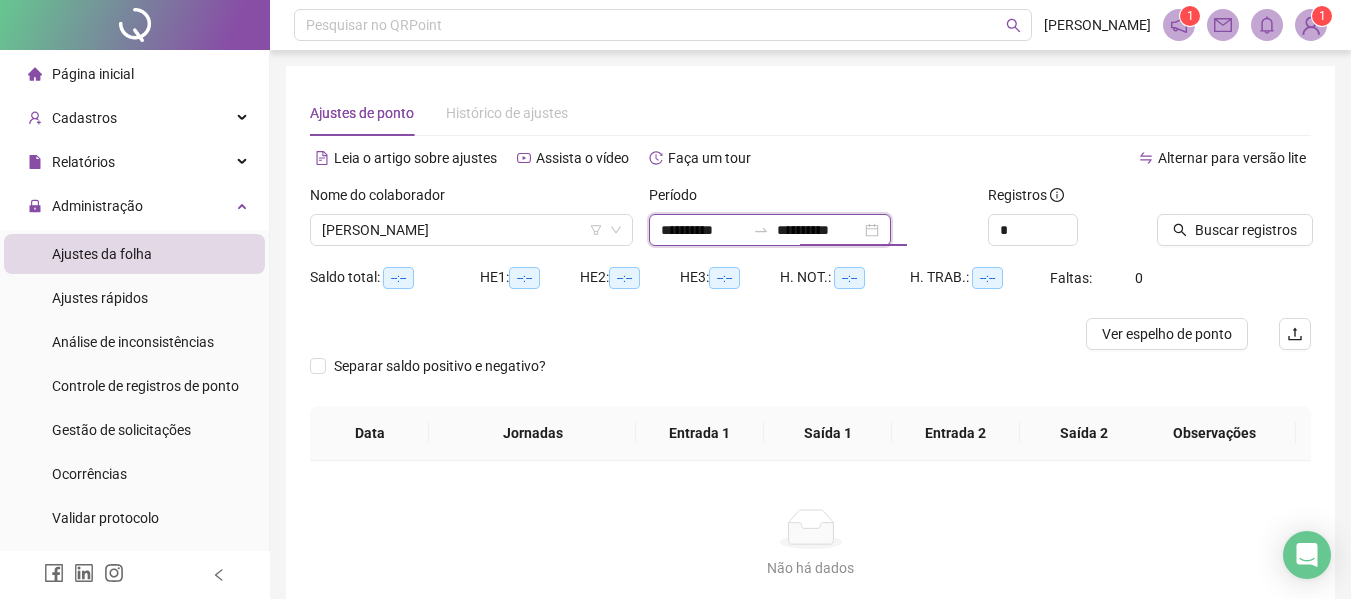 click on "**********" at bounding box center [819, 230] 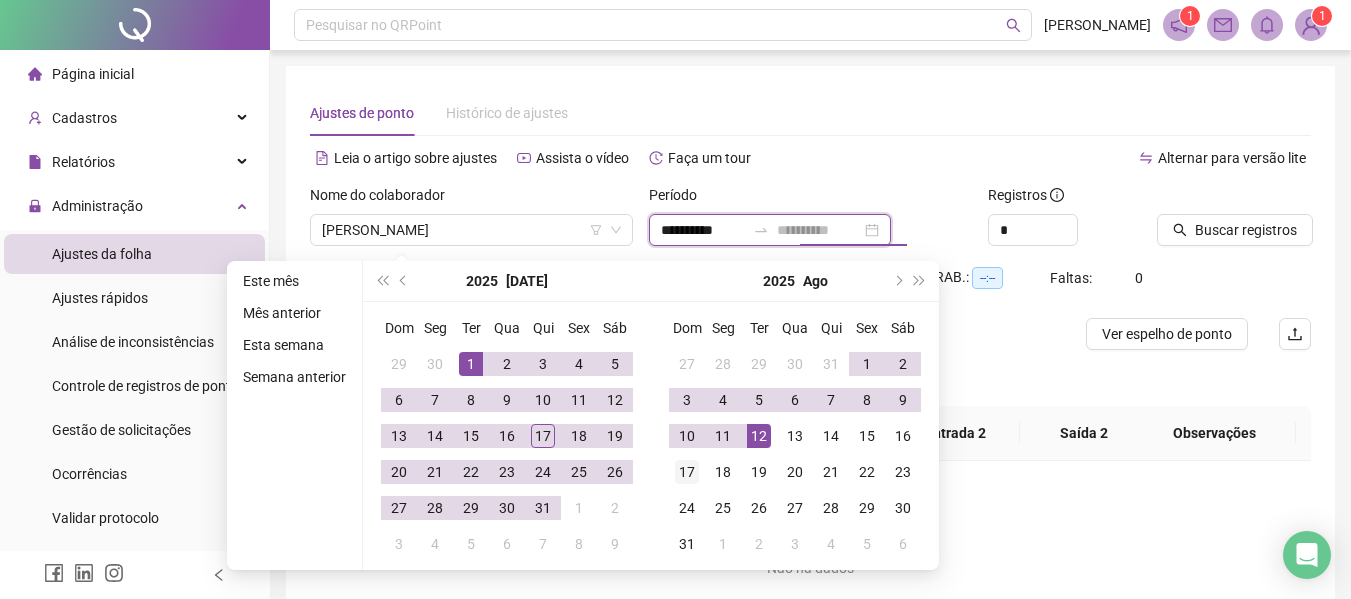 type on "**********" 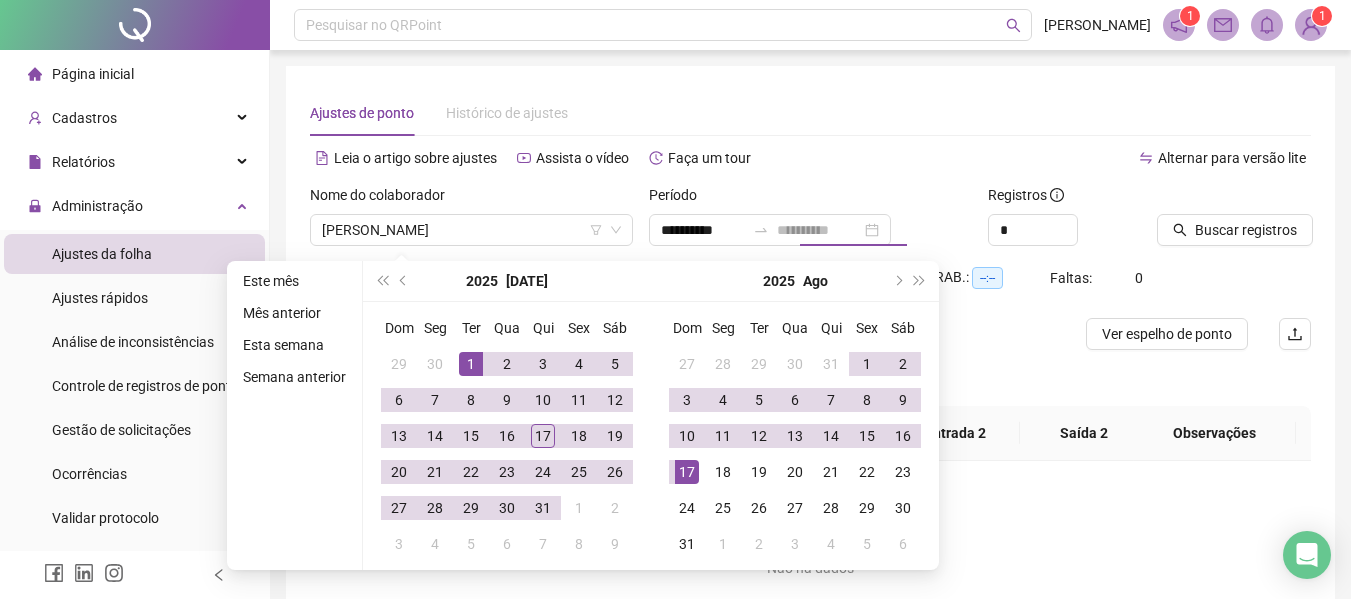 click on "17" at bounding box center (687, 472) 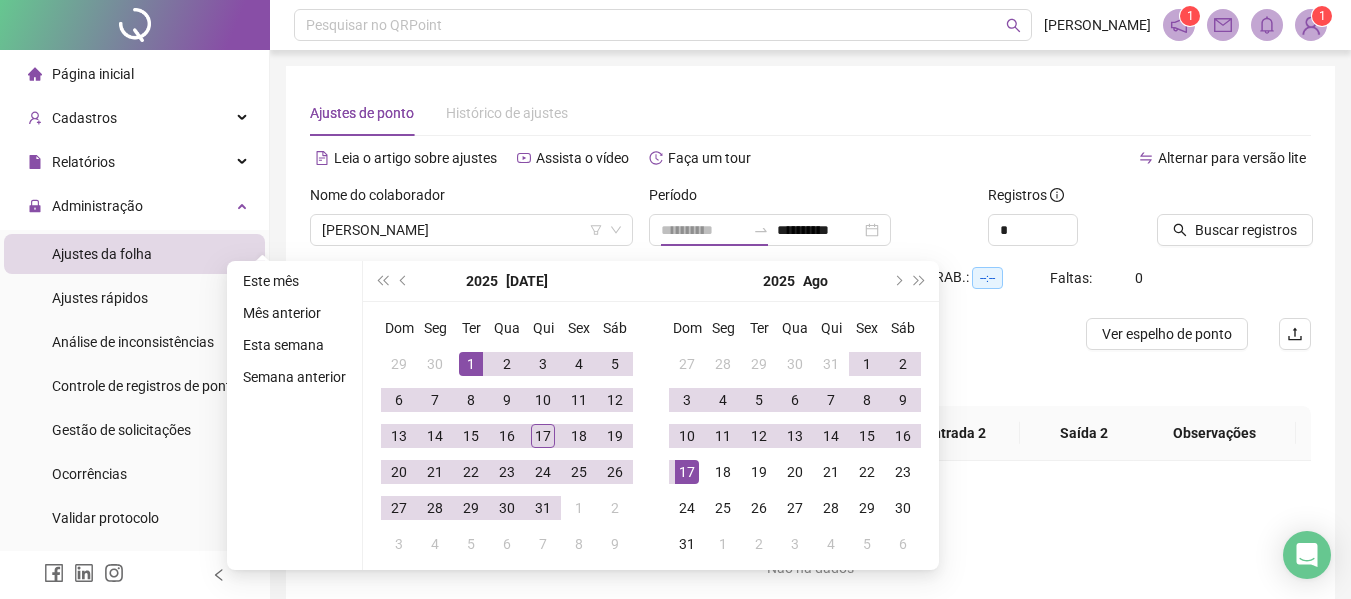 click on "17" at bounding box center [687, 472] 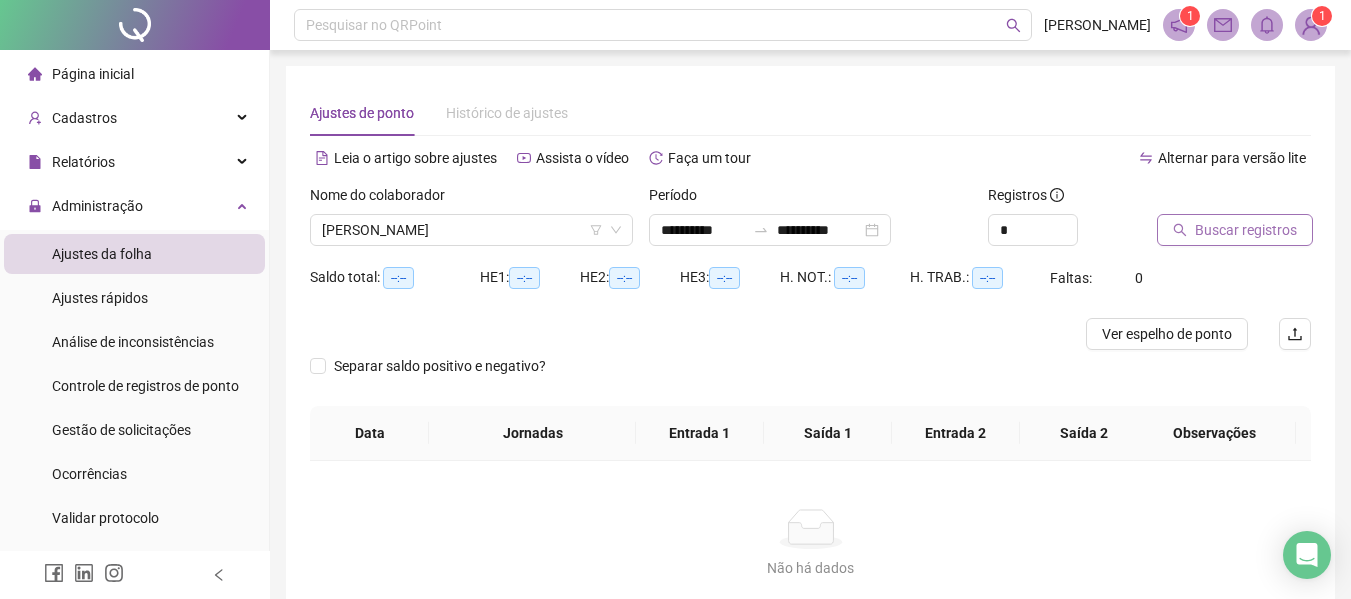 click on "Buscar registros" at bounding box center [1246, 230] 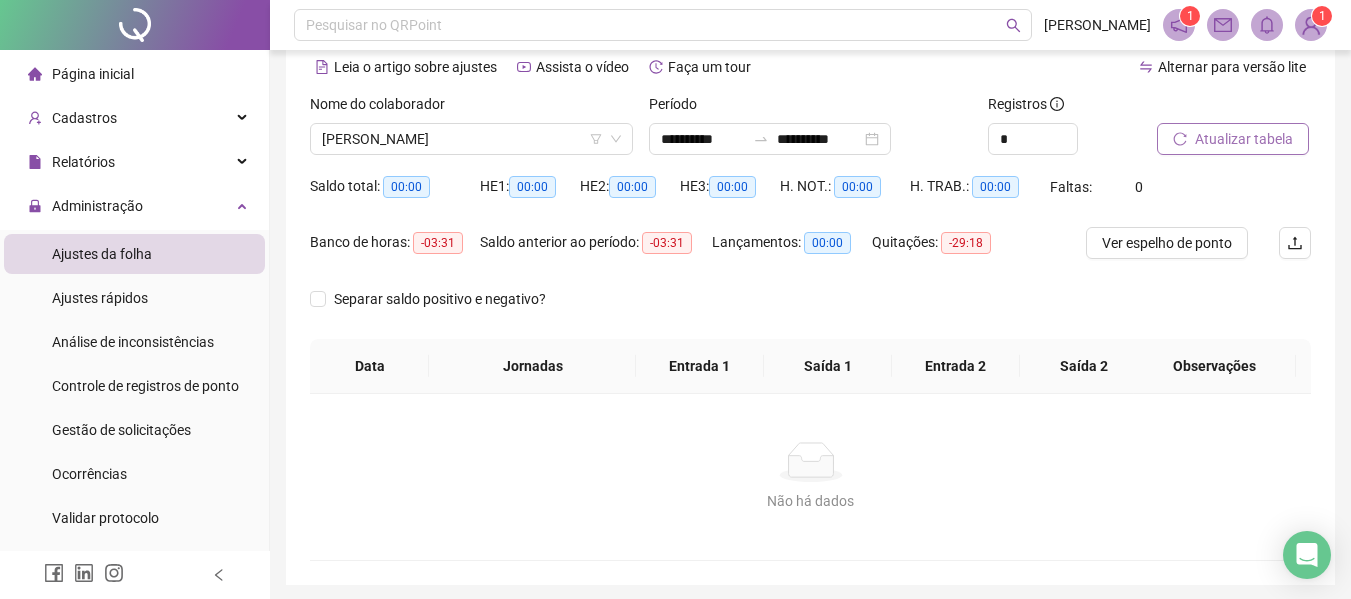 scroll, scrollTop: 0, scrollLeft: 0, axis: both 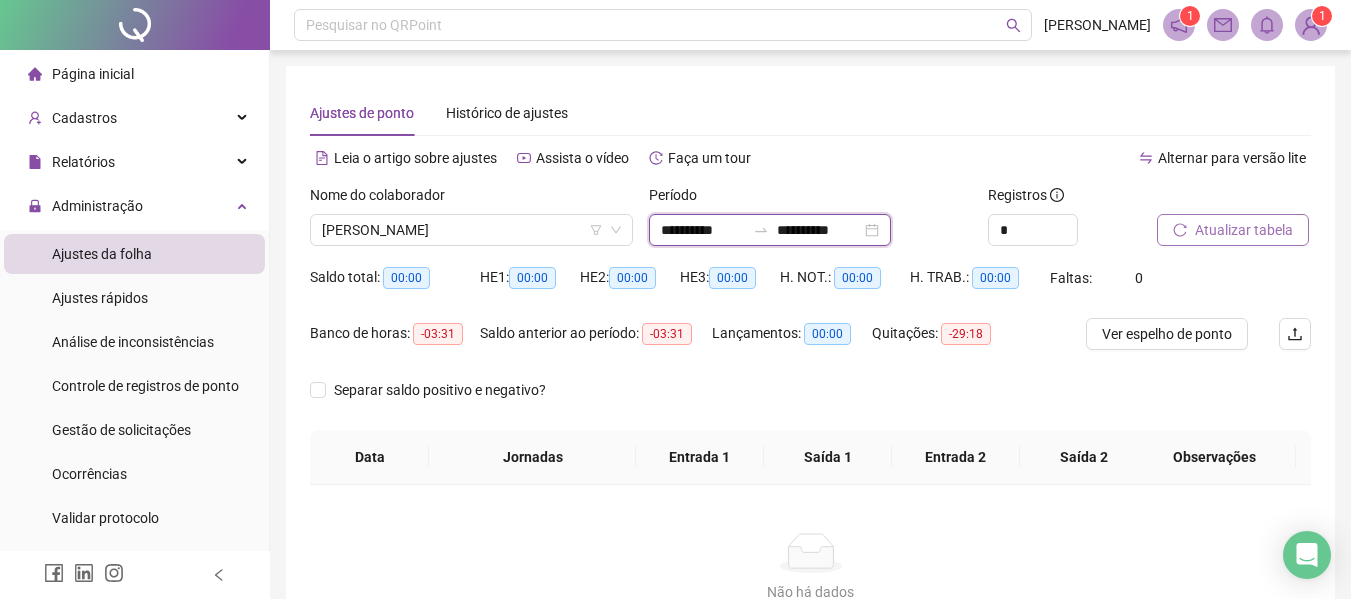 click on "**********" at bounding box center [819, 230] 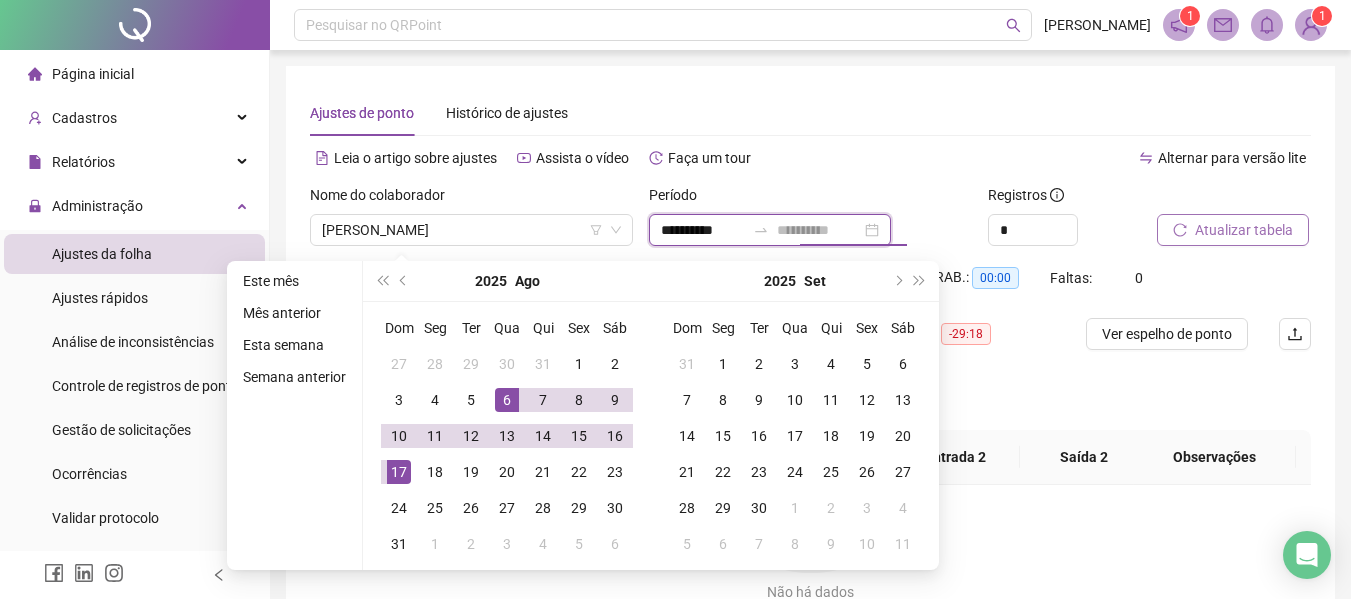 type on "**********" 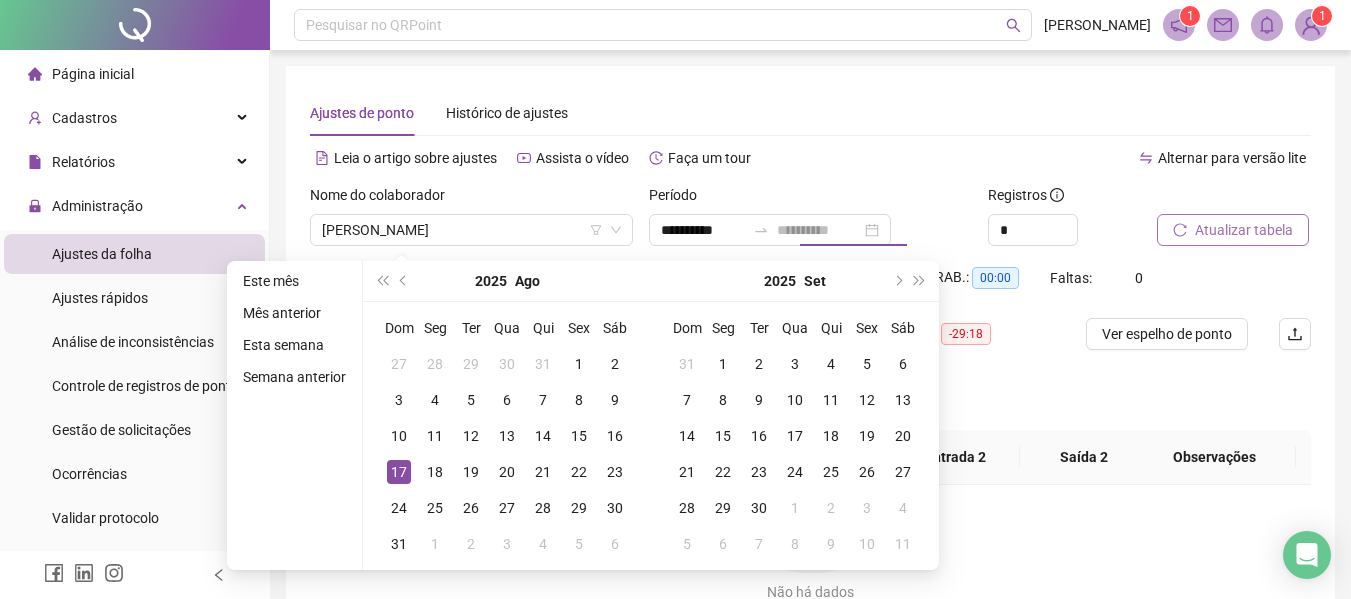 click on "17" at bounding box center [399, 472] 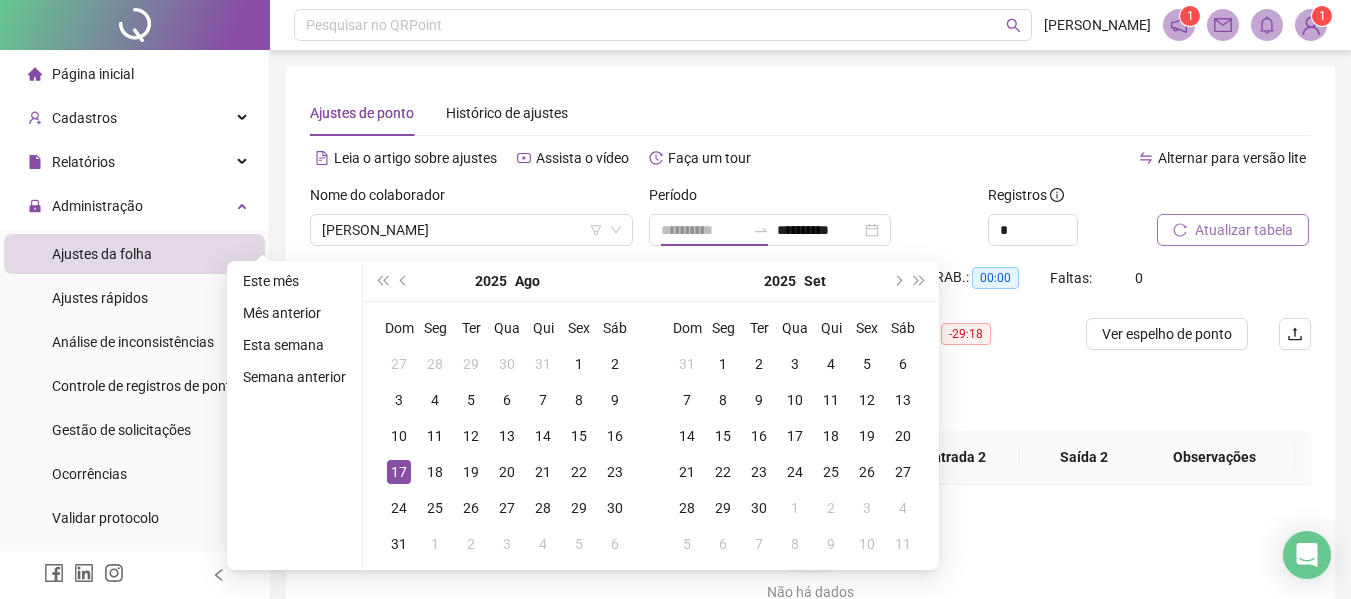click on "17" at bounding box center (399, 472) 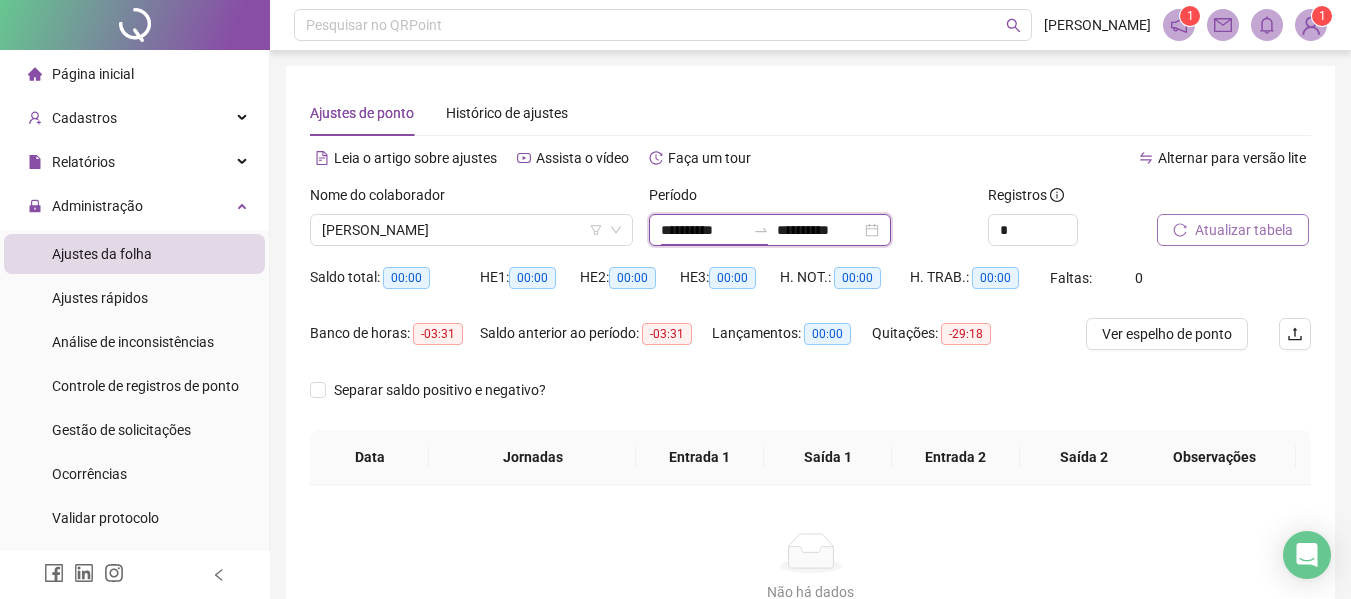 click on "**********" at bounding box center [703, 230] 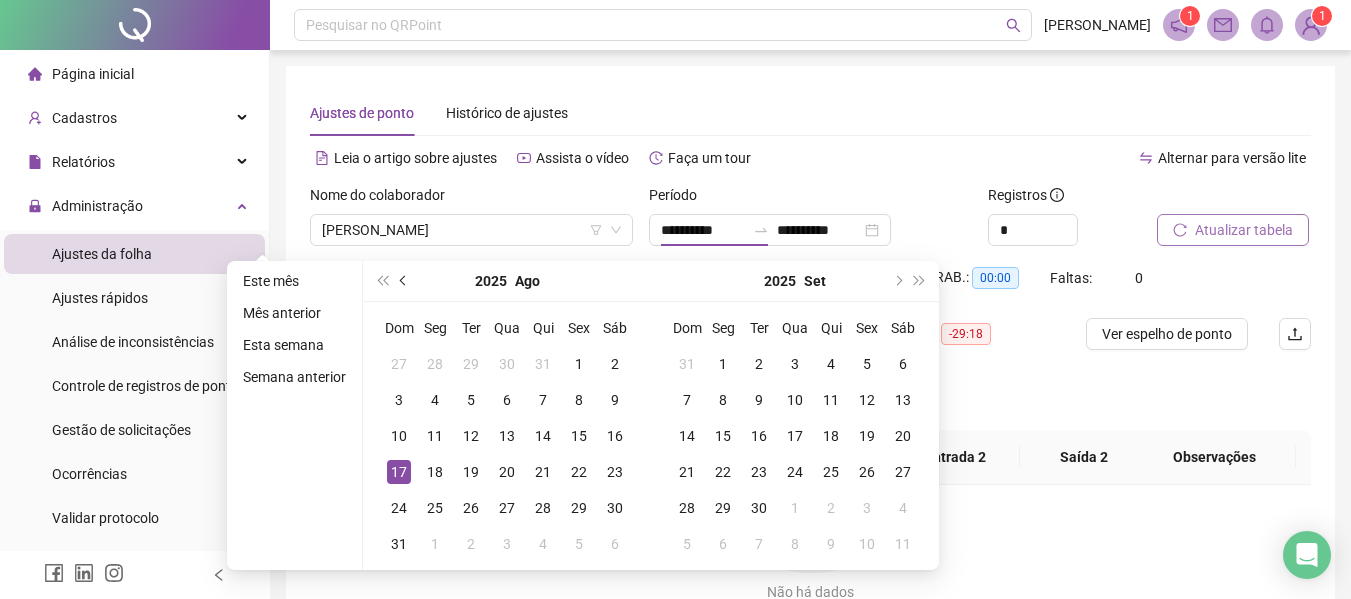 click at bounding box center (404, 281) 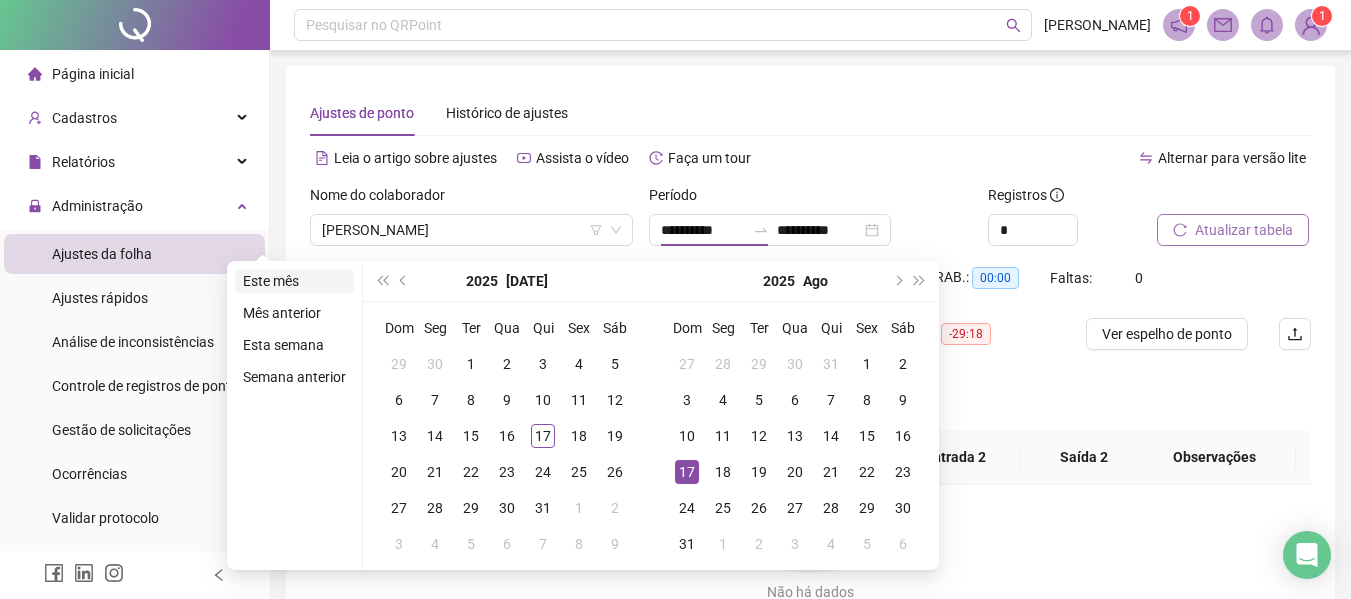 type on "**********" 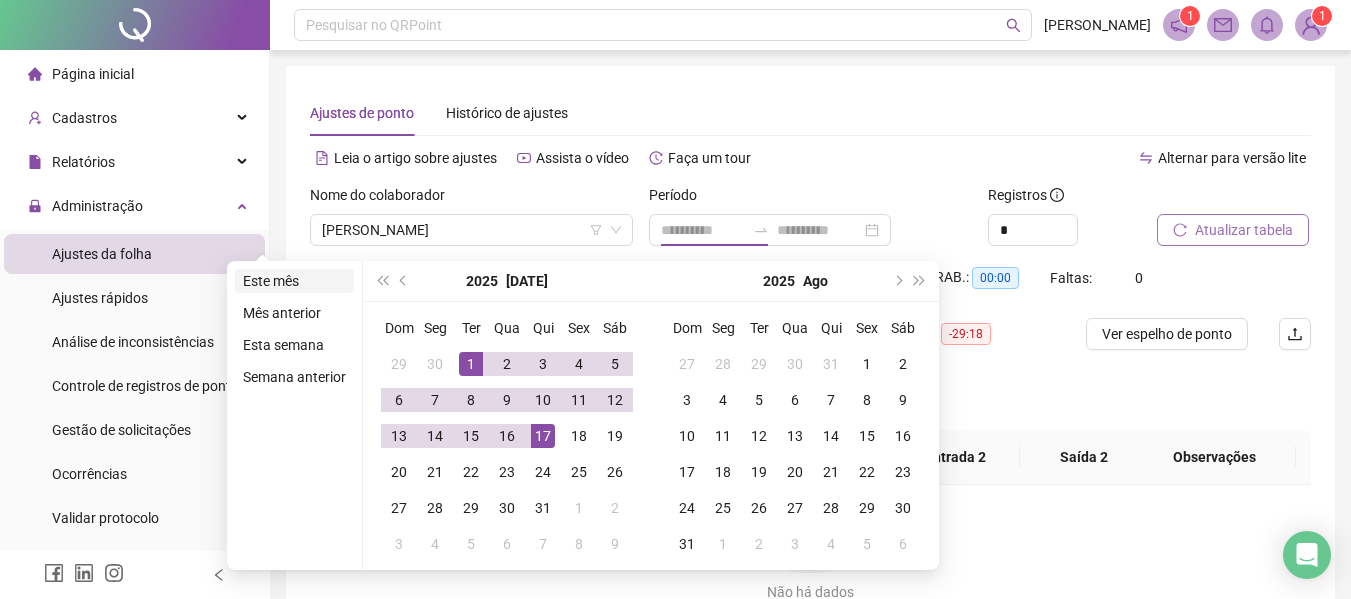click on "Este mês" at bounding box center [294, 281] 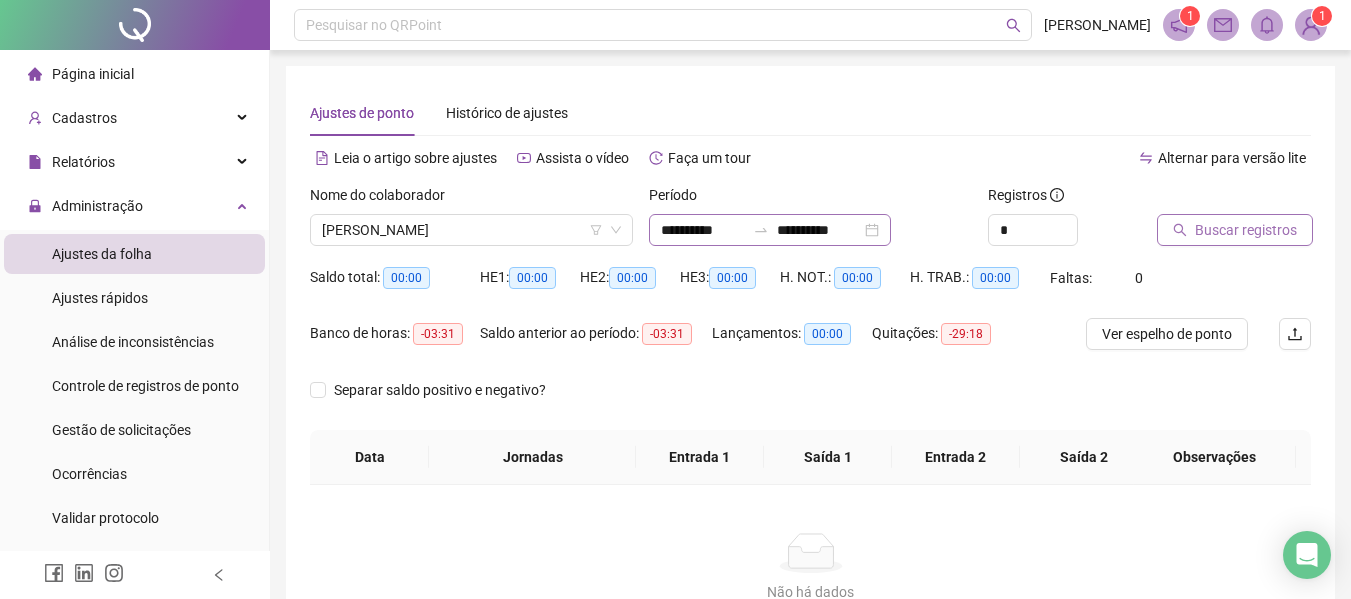 click 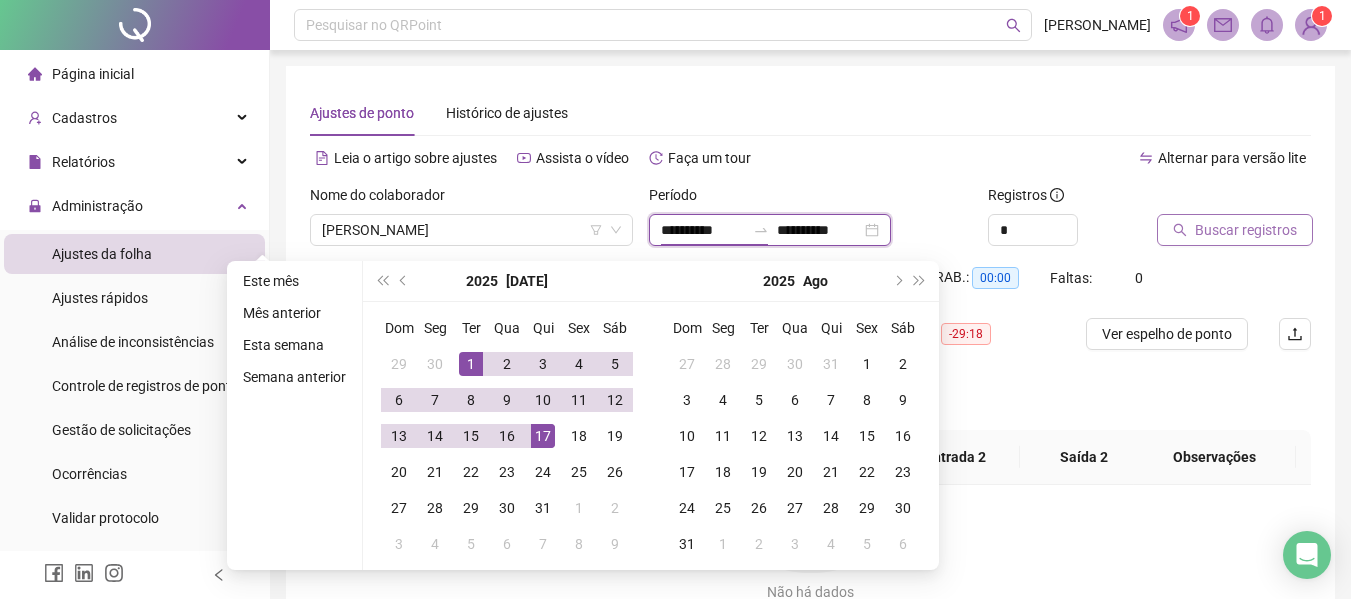type on "**********" 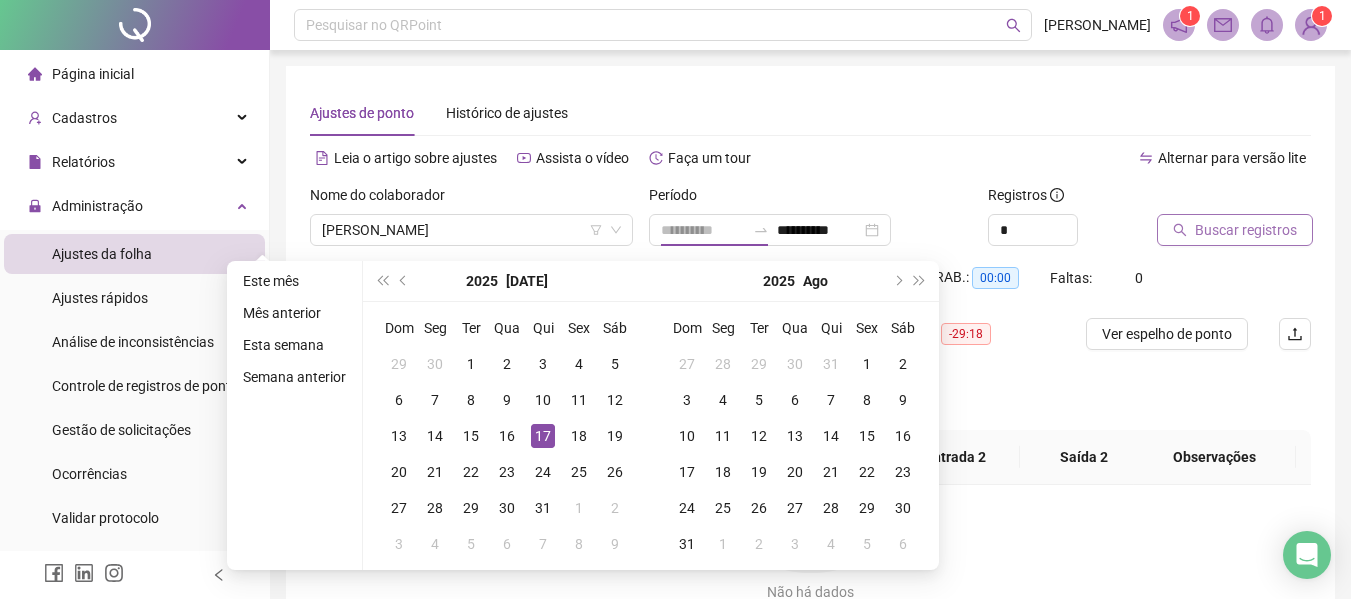 click on "17" at bounding box center [543, 436] 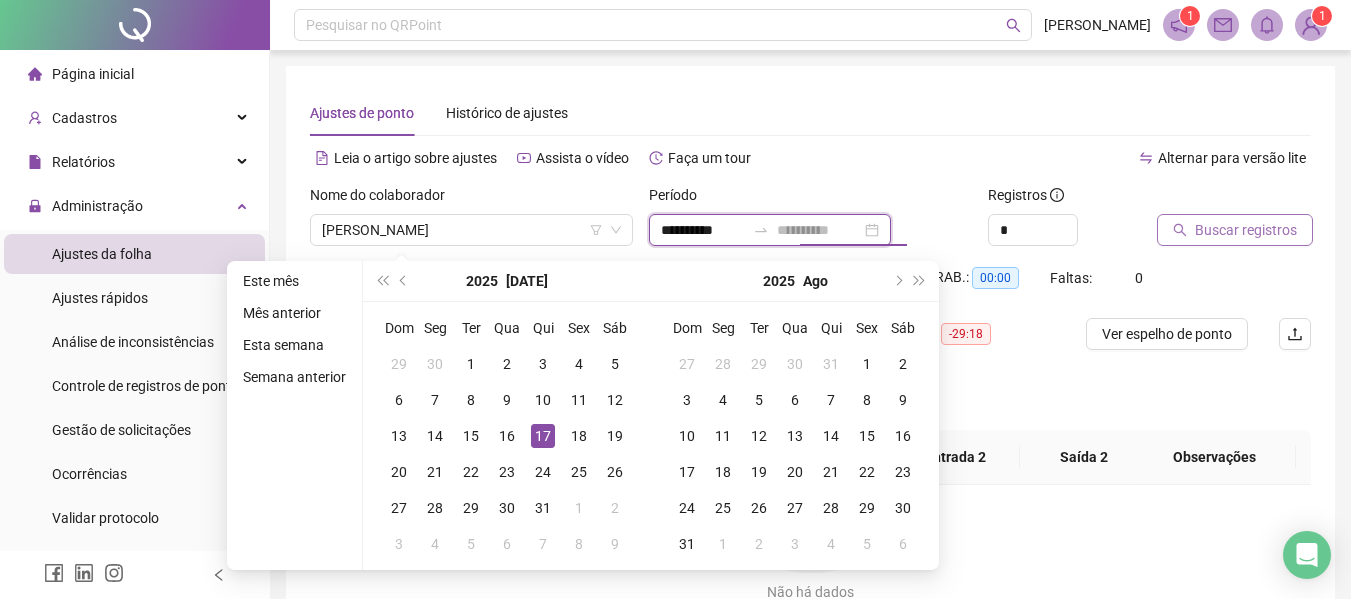 type on "**********" 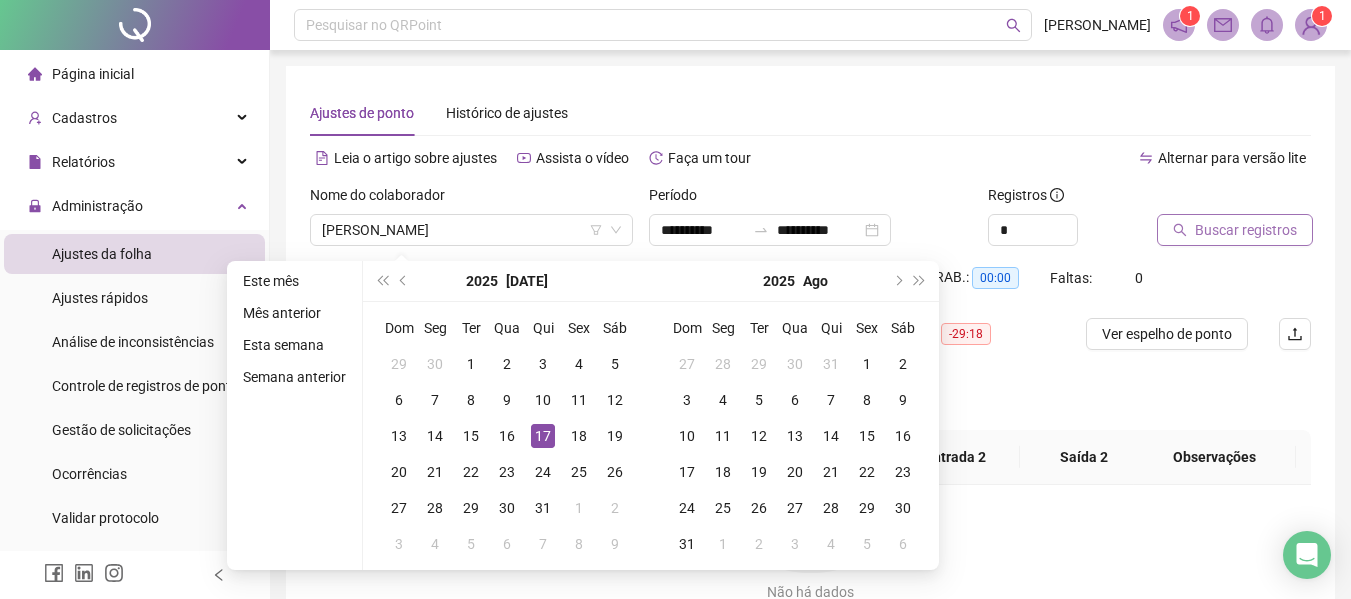 click on "Buscar registros" at bounding box center (1246, 230) 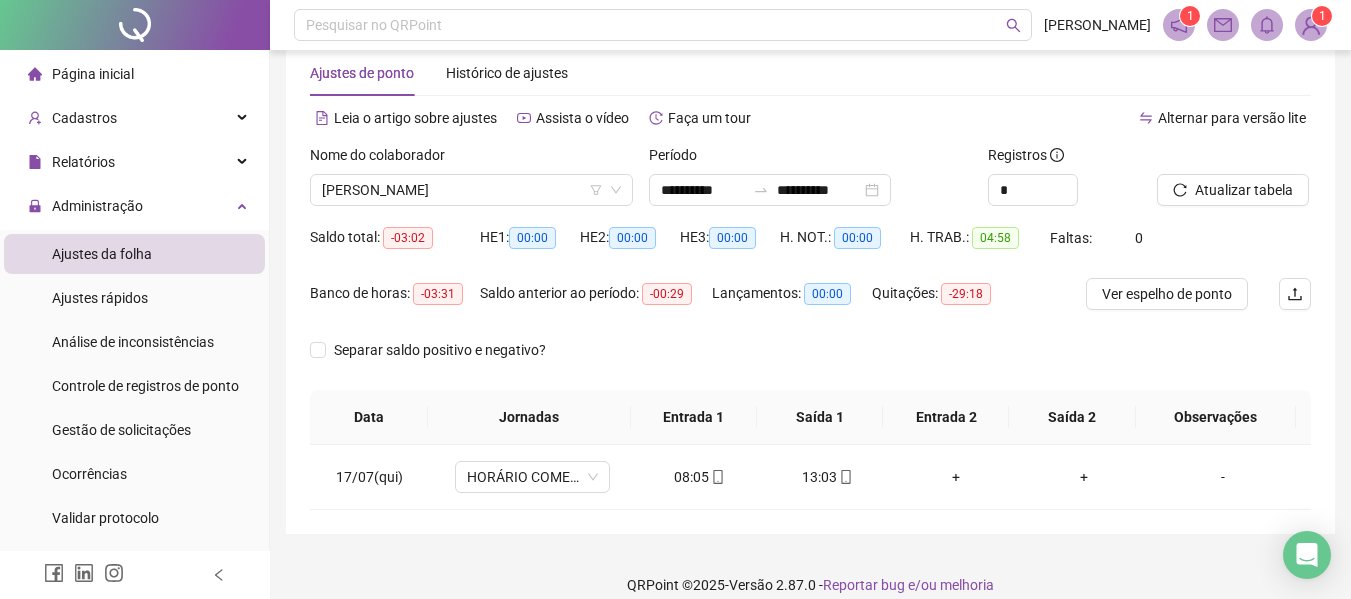 scroll, scrollTop: 61, scrollLeft: 0, axis: vertical 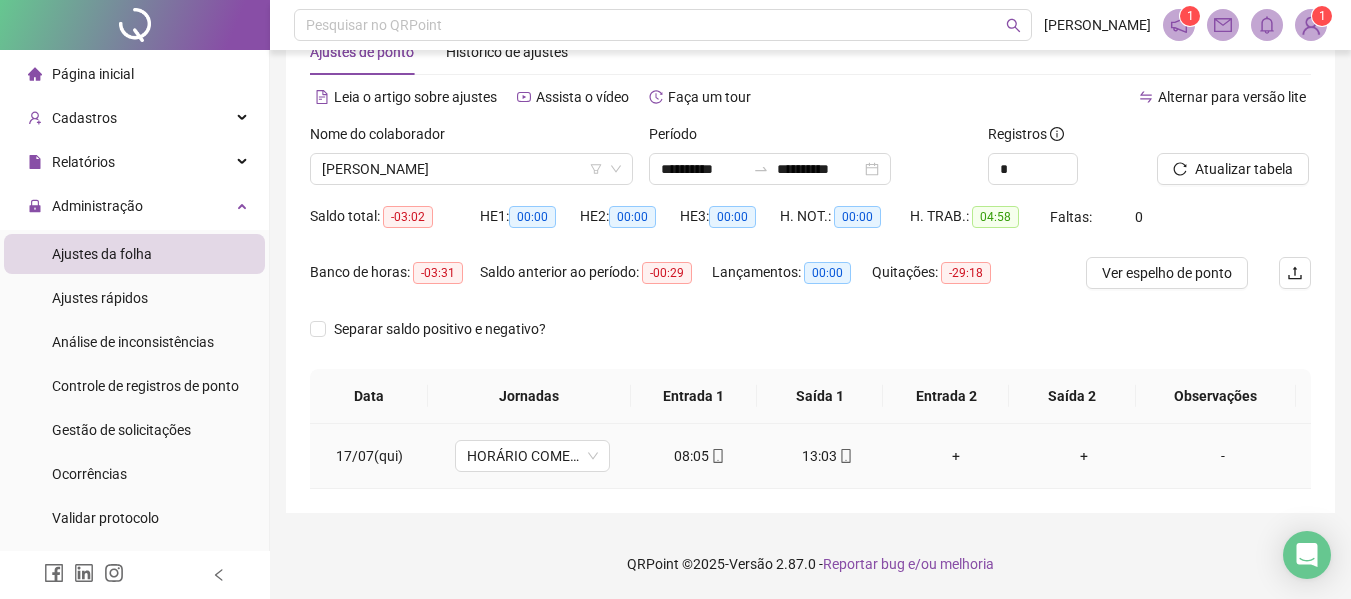 click on "13:03" at bounding box center (828, 456) 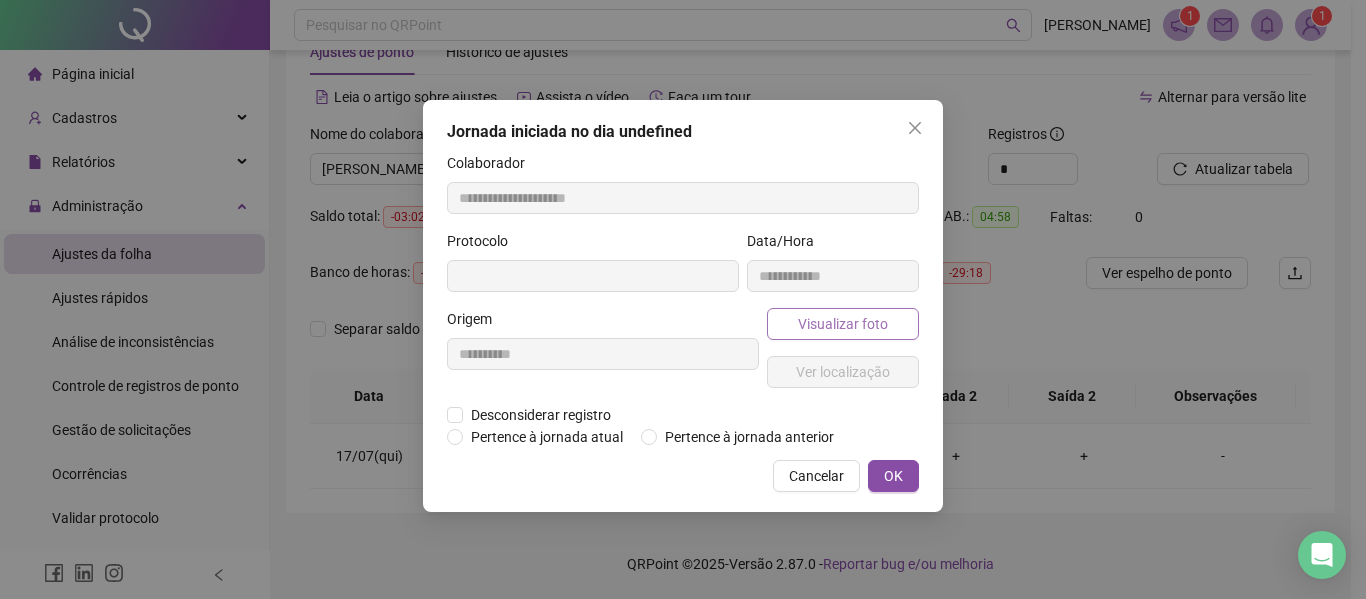 type on "**********" 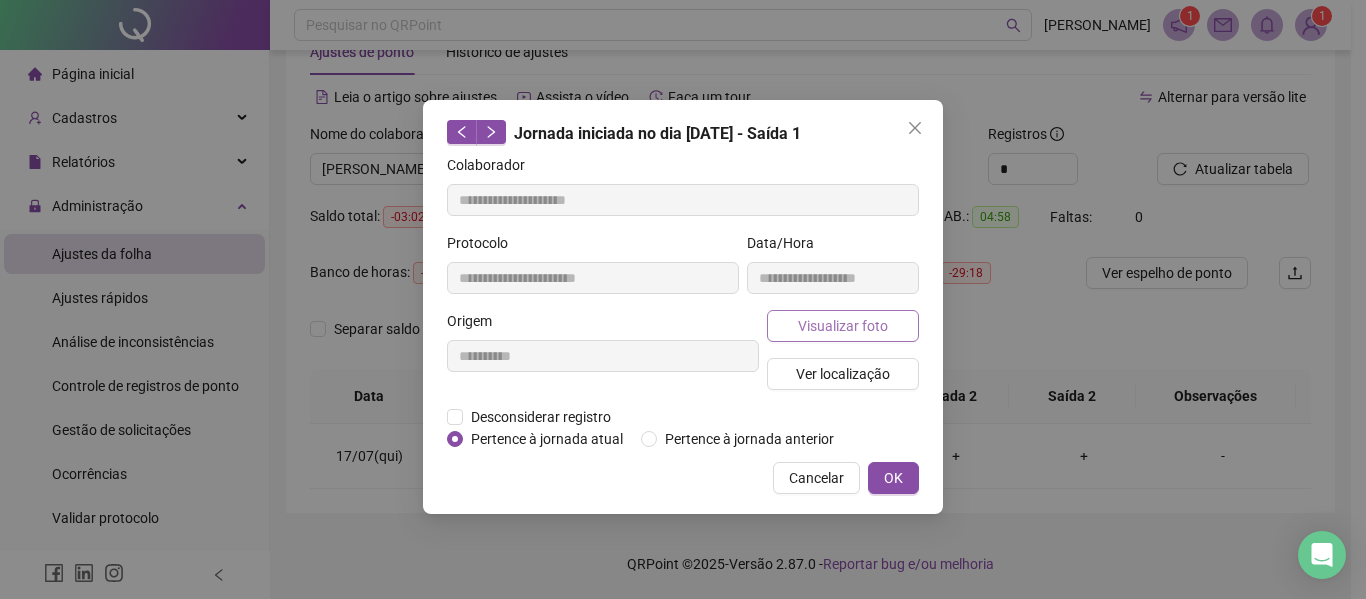 click on "Visualizar foto" at bounding box center [843, 326] 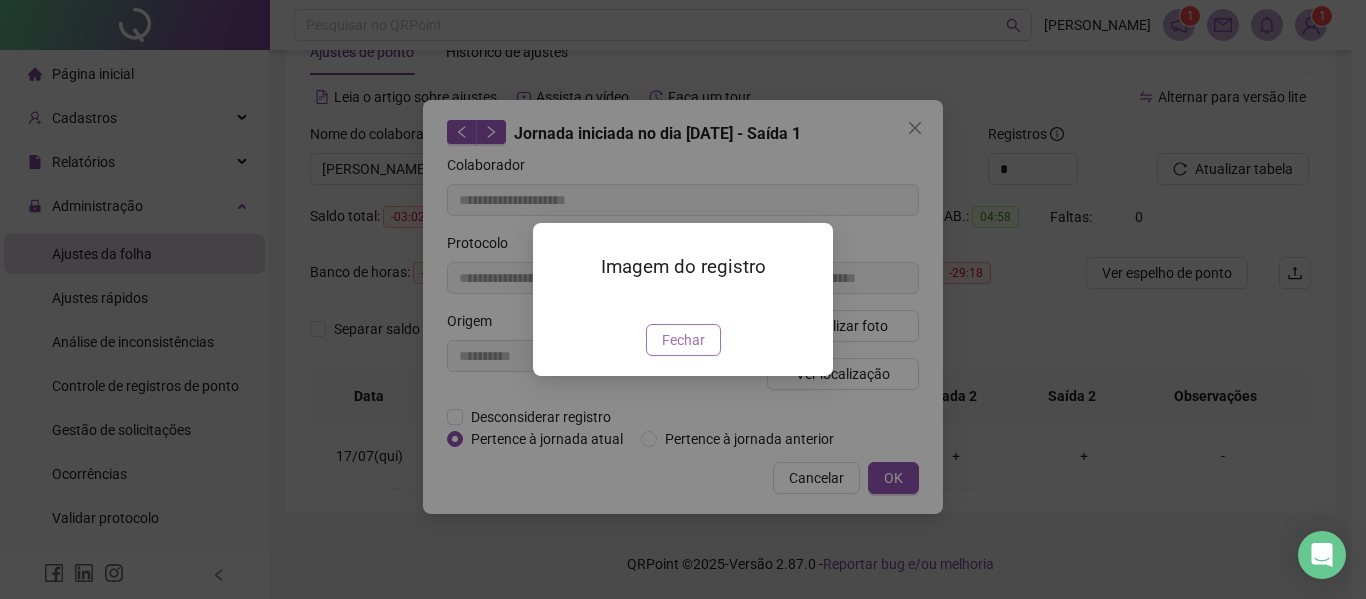 click on "Fechar" at bounding box center (683, 340) 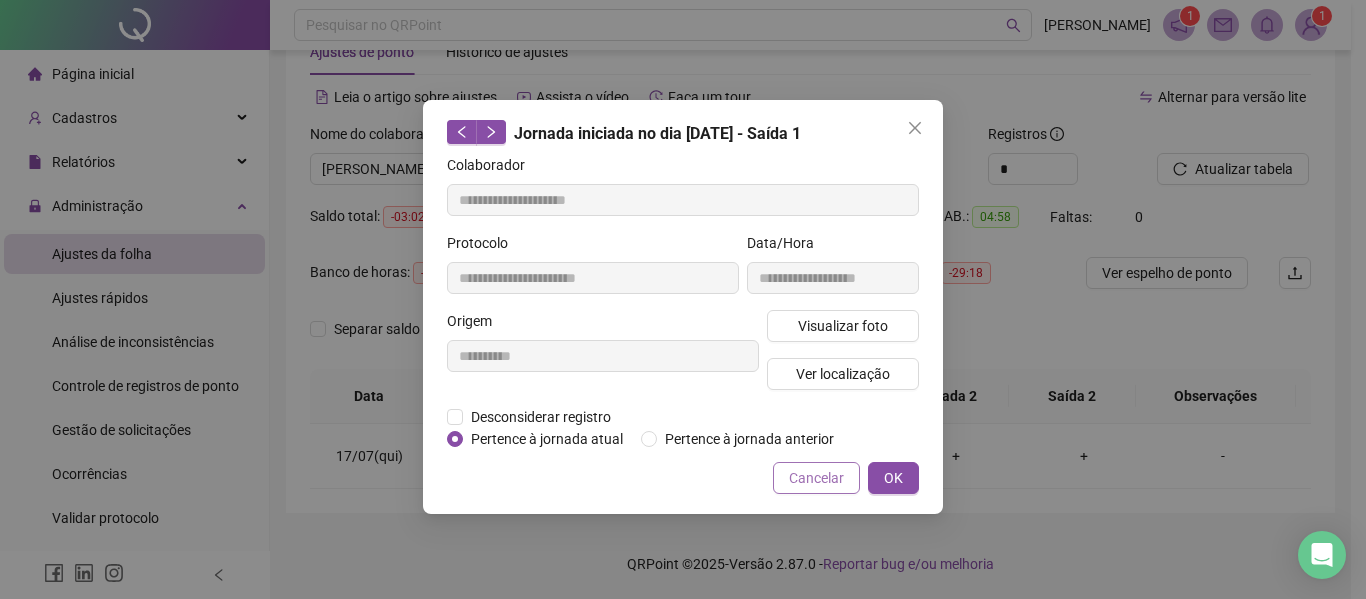 click on "Cancelar" at bounding box center (816, 478) 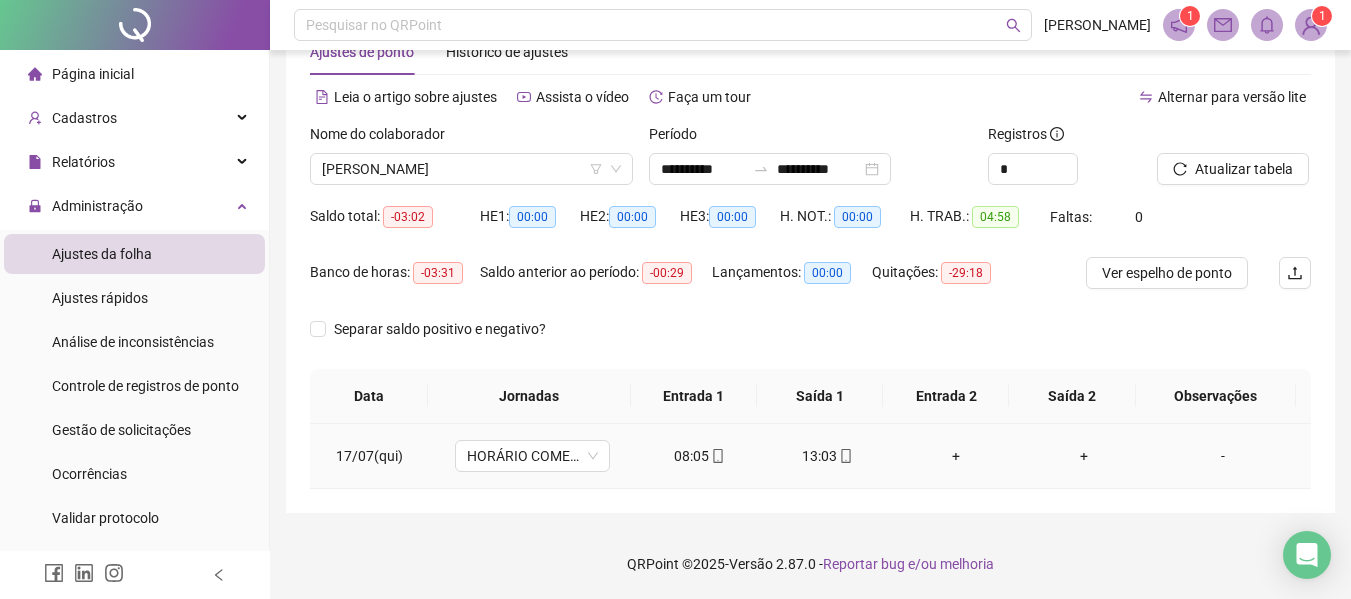 click on "08:05" at bounding box center (700, 456) 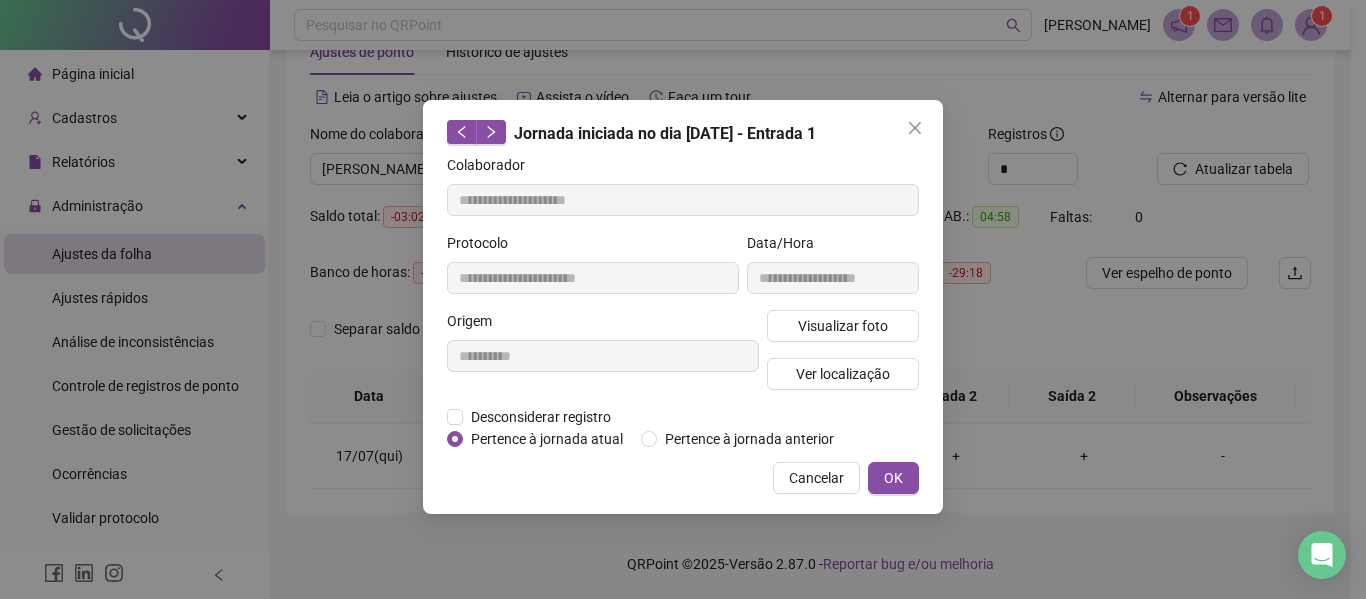 type on "**********" 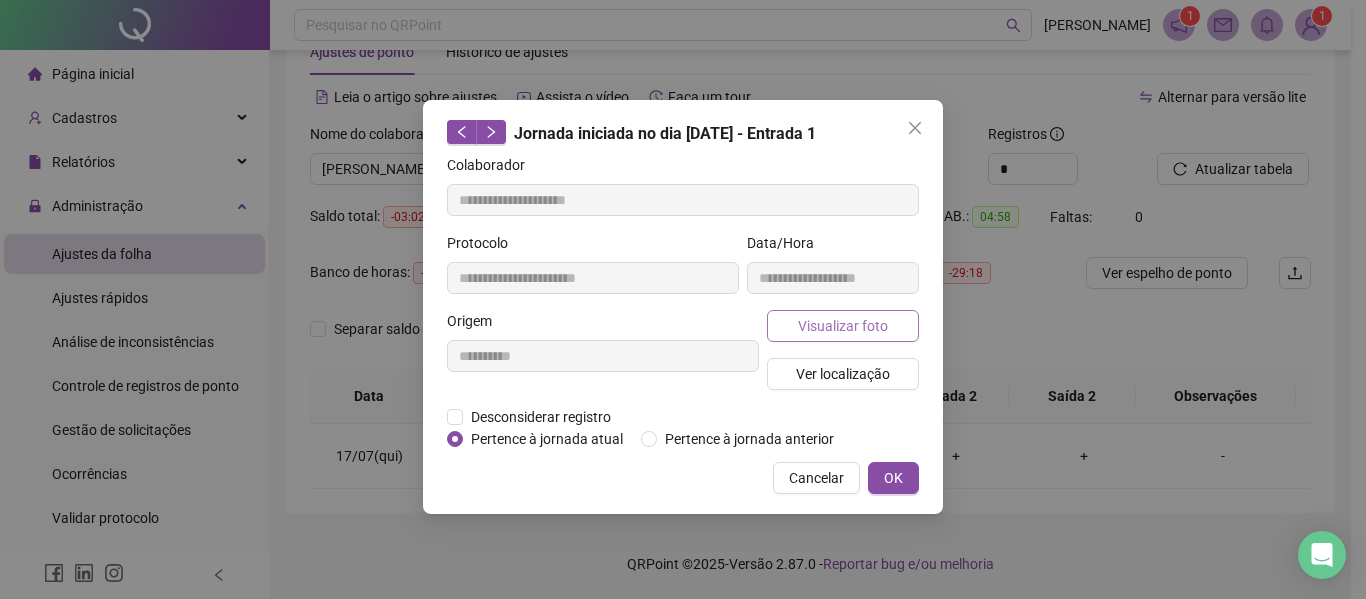 click on "Visualizar foto" at bounding box center [843, 326] 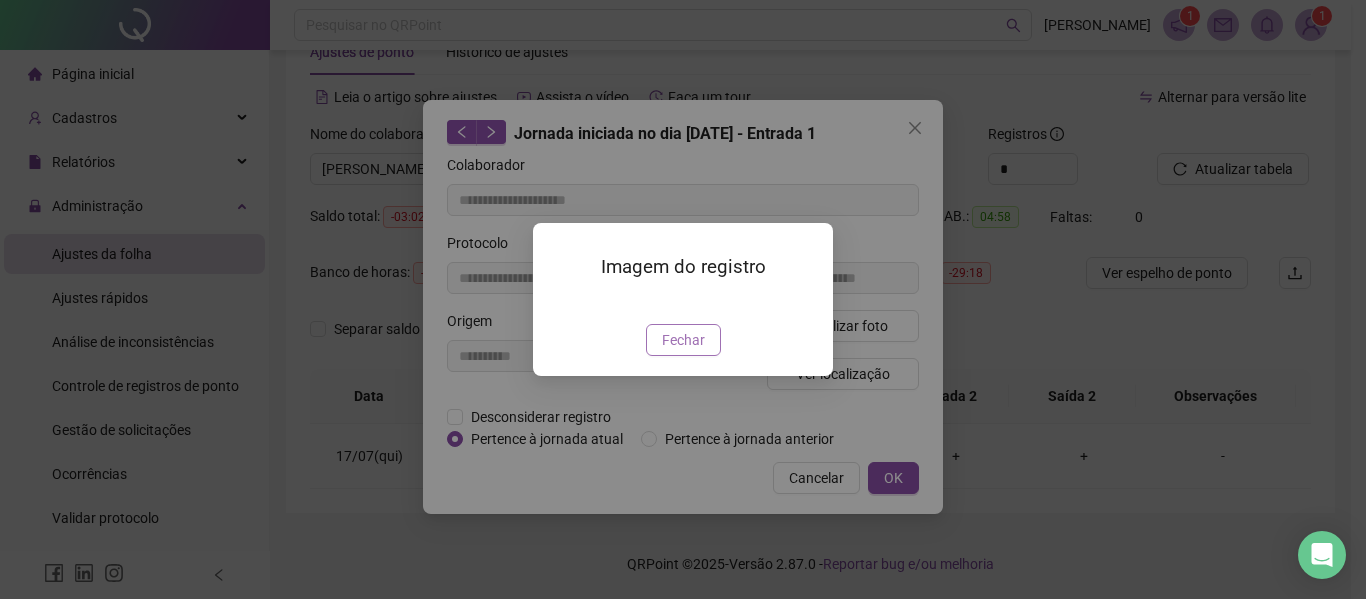 click on "Fechar" at bounding box center (683, 340) 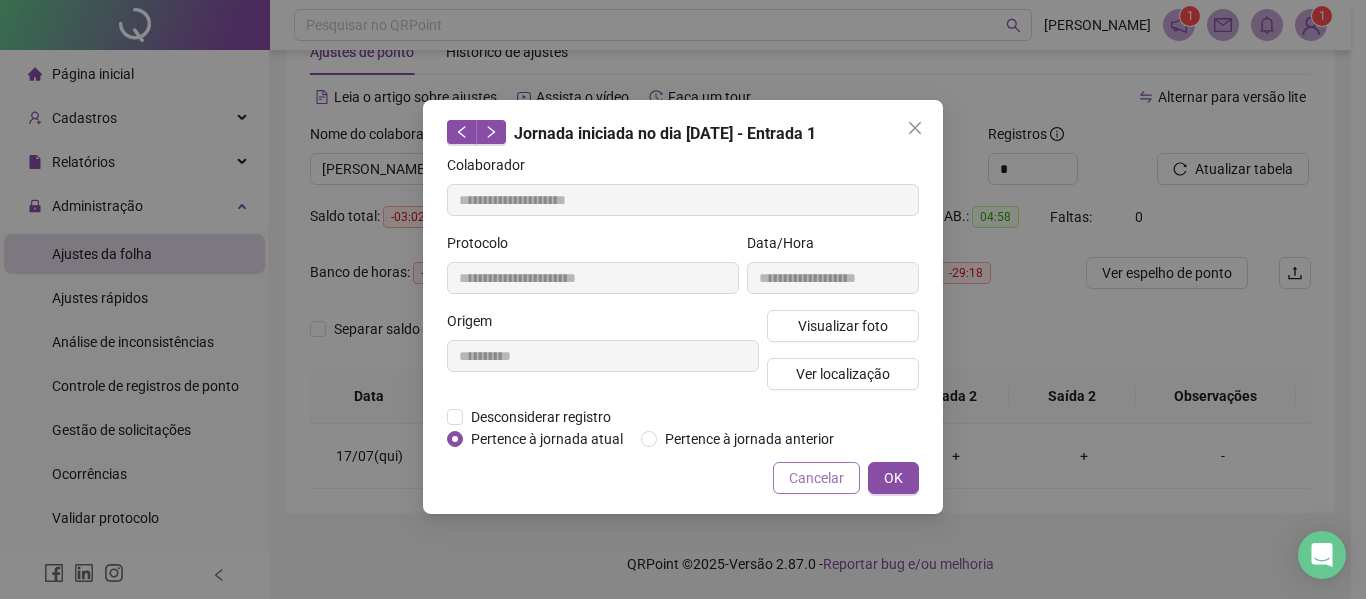 click on "Cancelar" at bounding box center (816, 478) 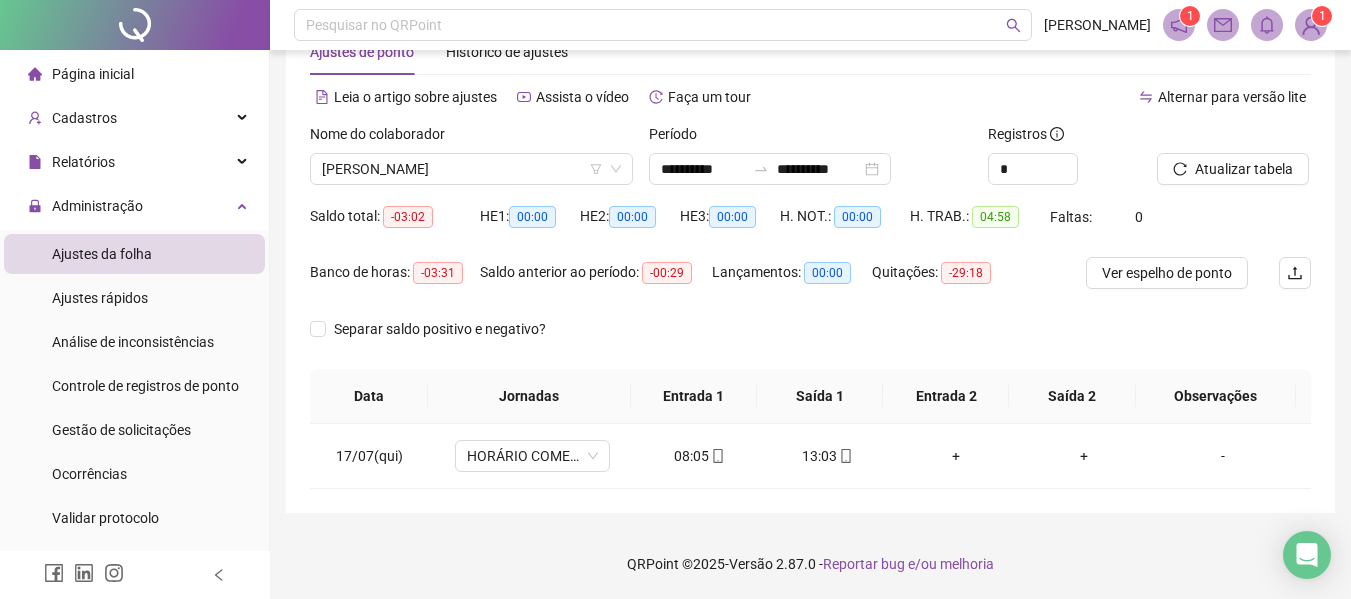 click on "Página inicial" at bounding box center (134, 74) 